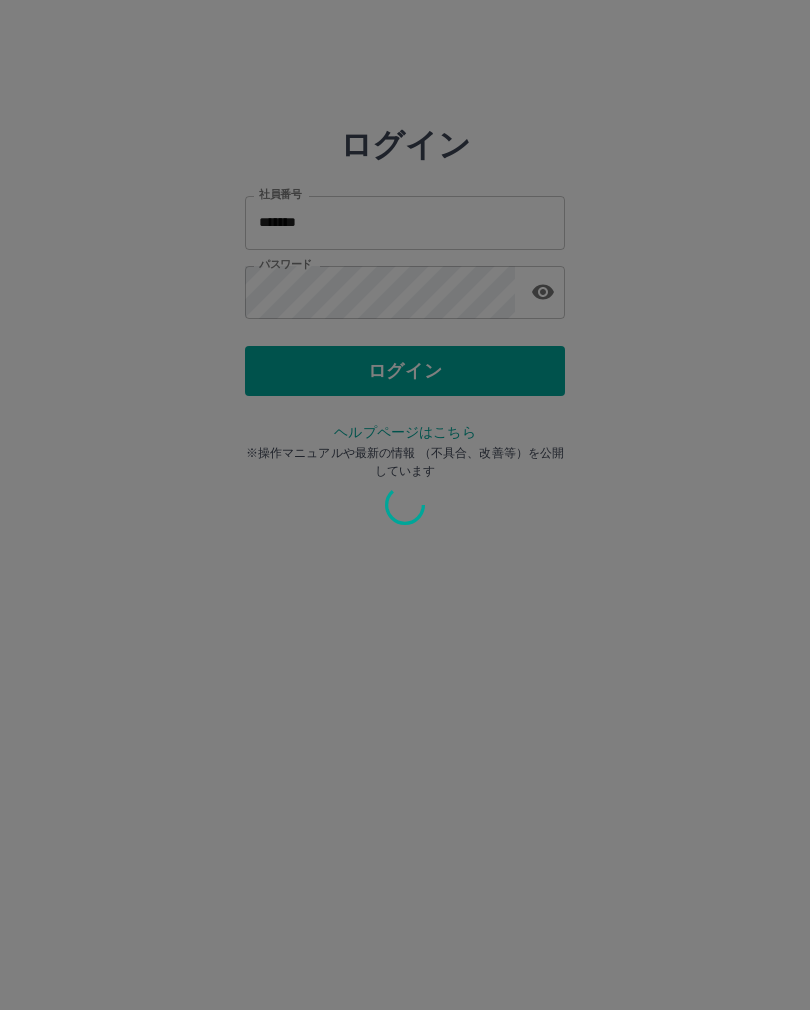 scroll, scrollTop: 0, scrollLeft: 0, axis: both 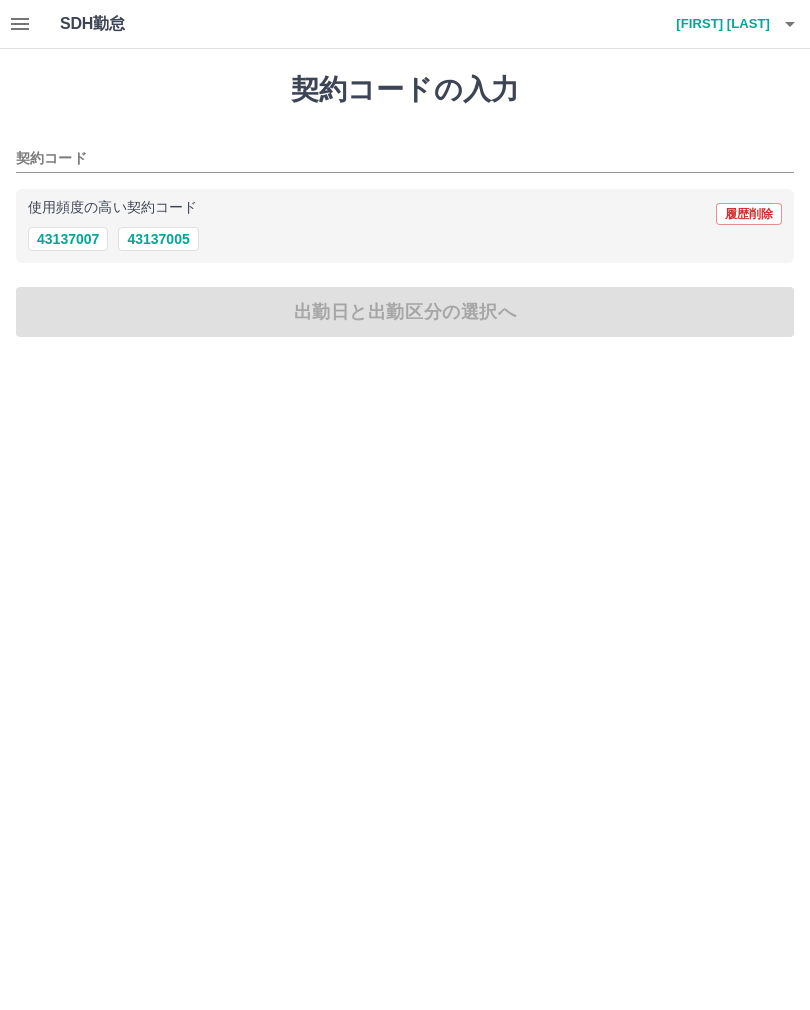 click on "43137005" at bounding box center (158, 239) 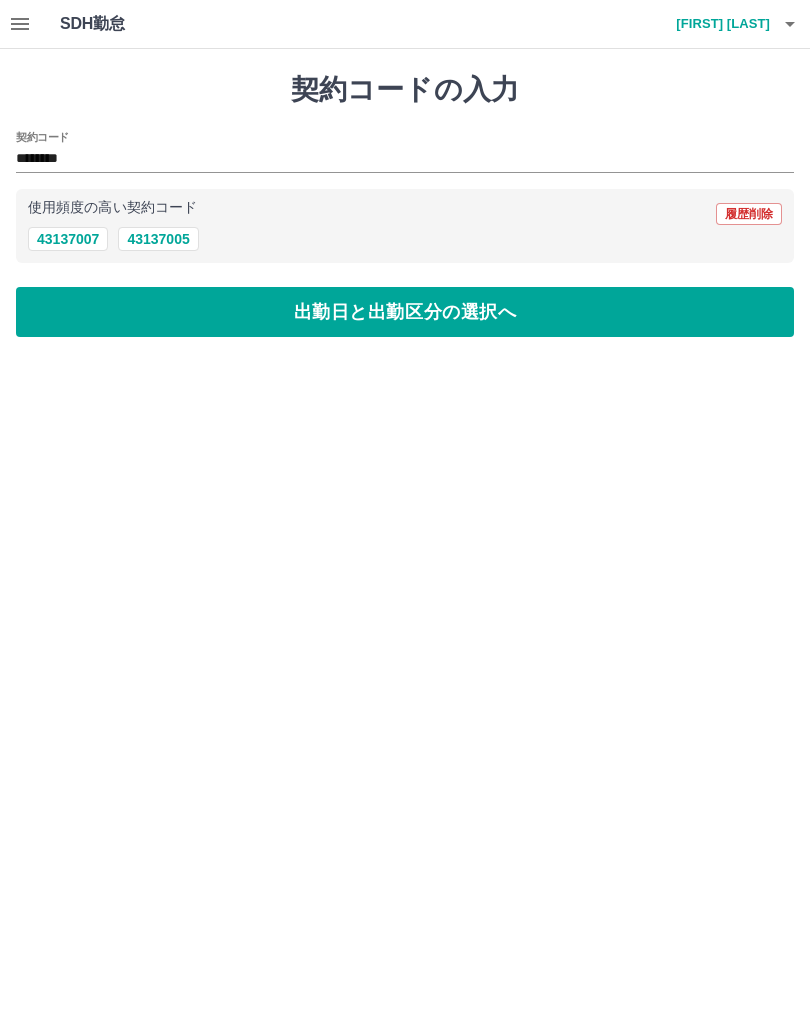 click on "出勤日と出勤区分の選択へ" at bounding box center (405, 312) 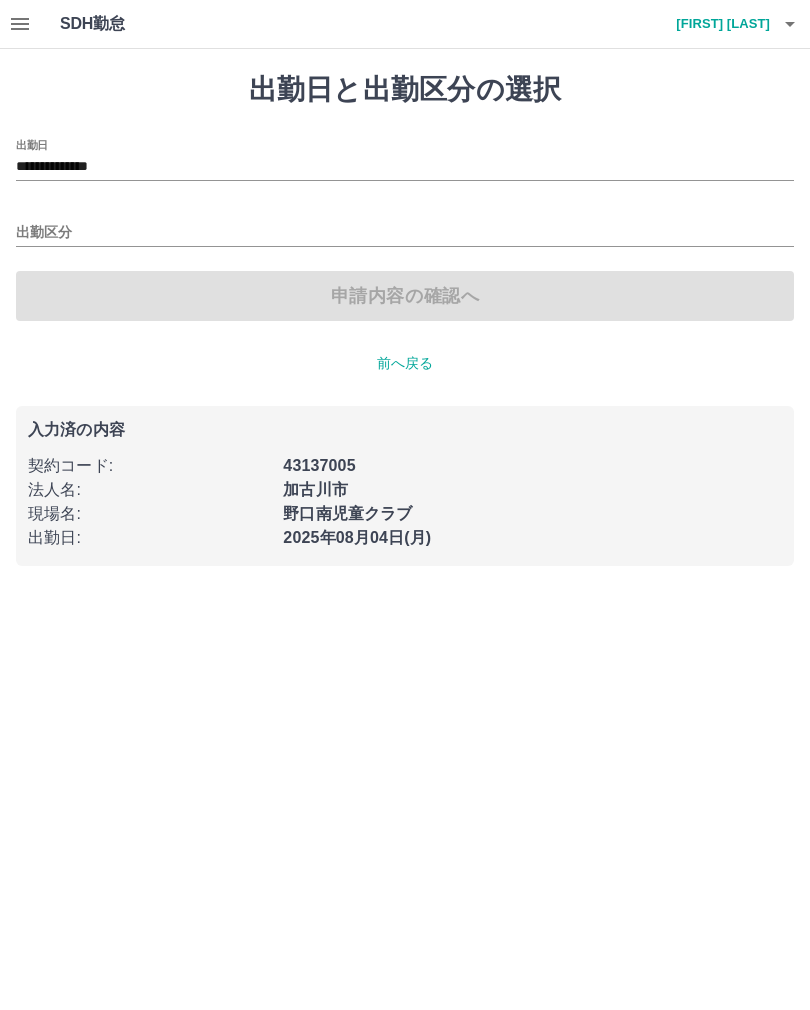 click on "出勤区分" at bounding box center [405, 233] 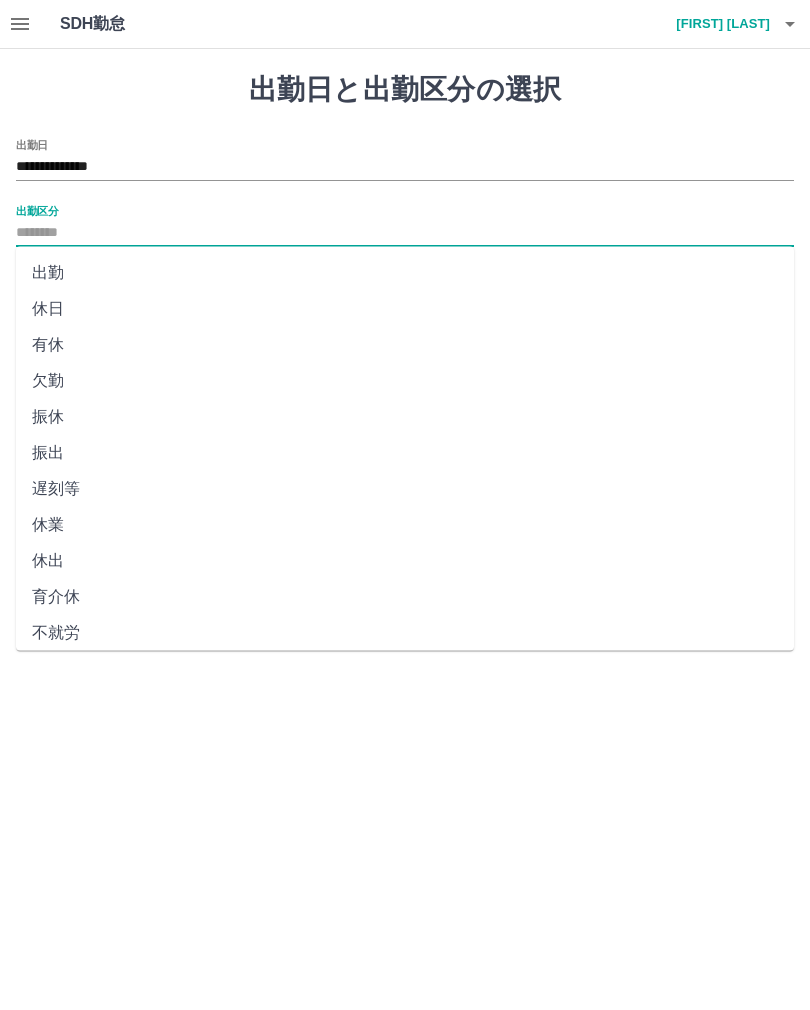 click on "出勤" at bounding box center (405, 273) 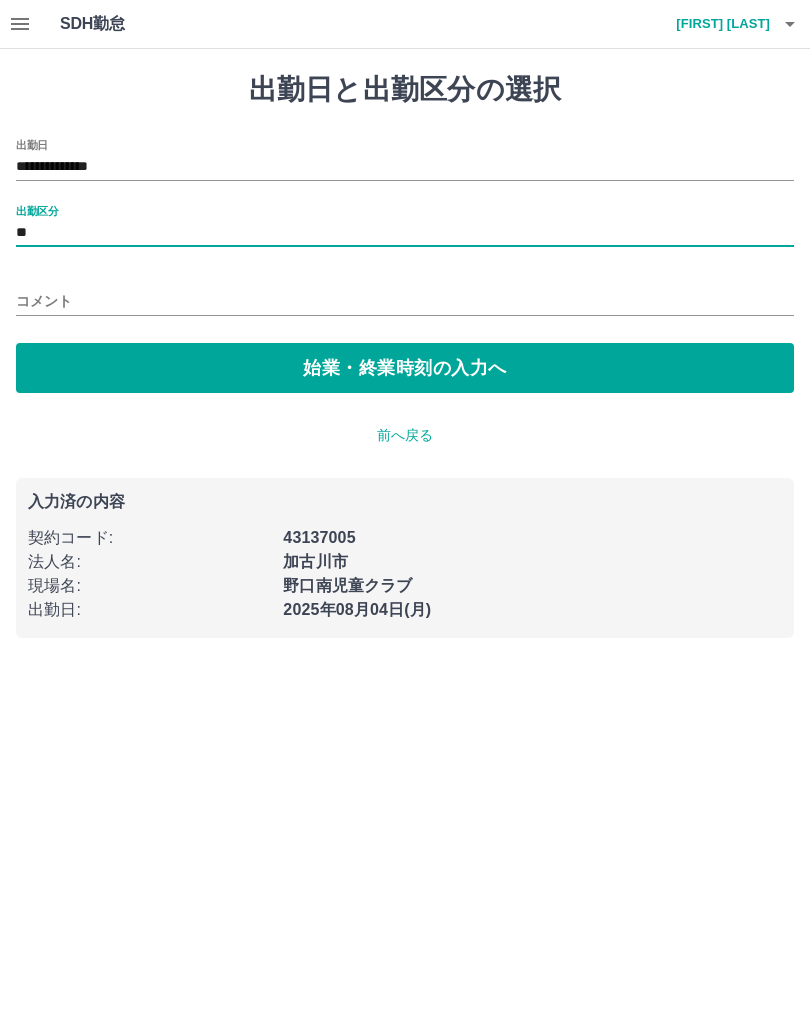 click on "始業・終業時刻の入力へ" at bounding box center [405, 368] 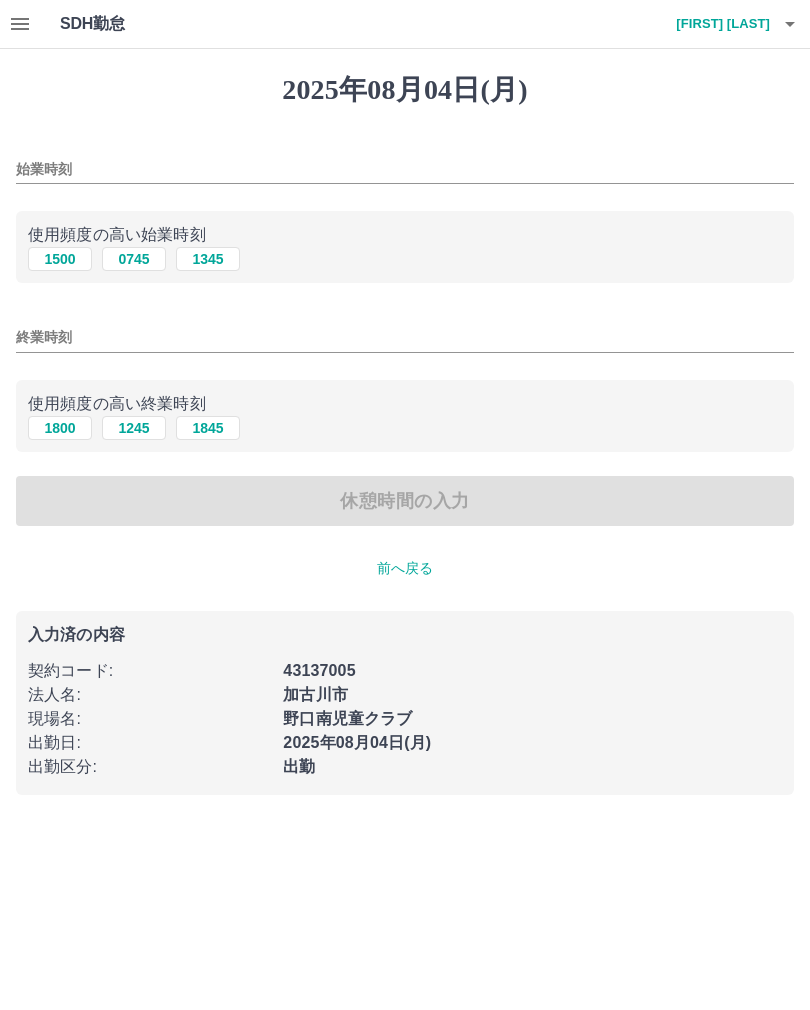 click on "始業時刻" at bounding box center [405, 169] 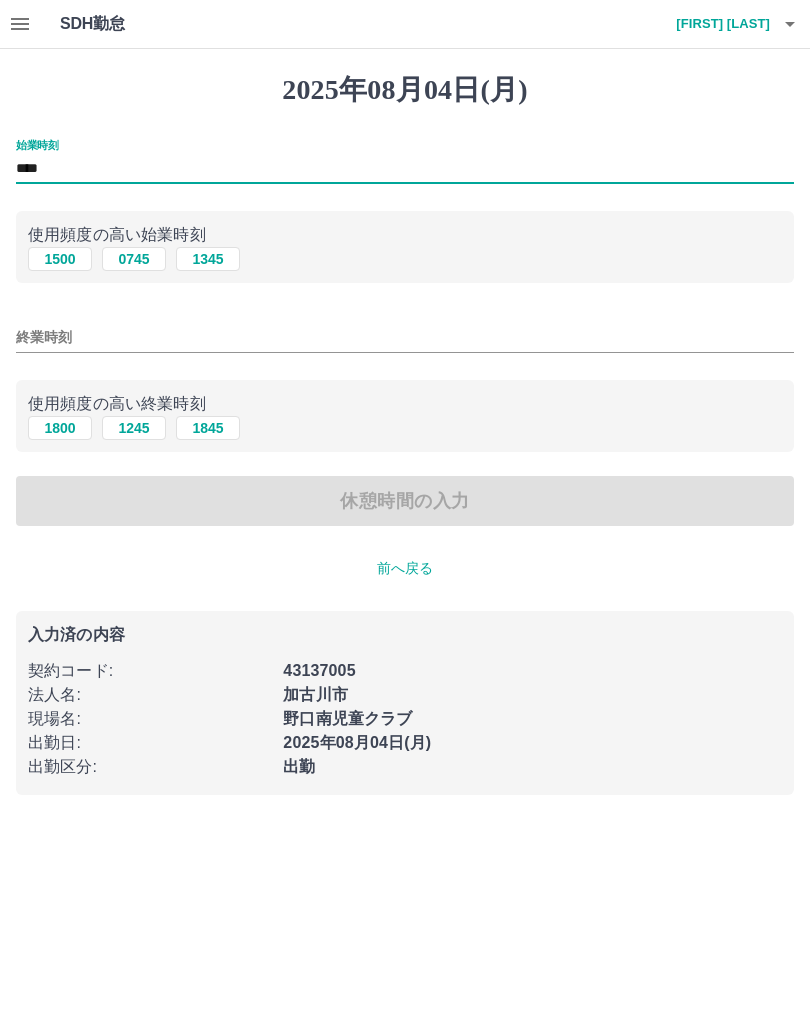 type on "****" 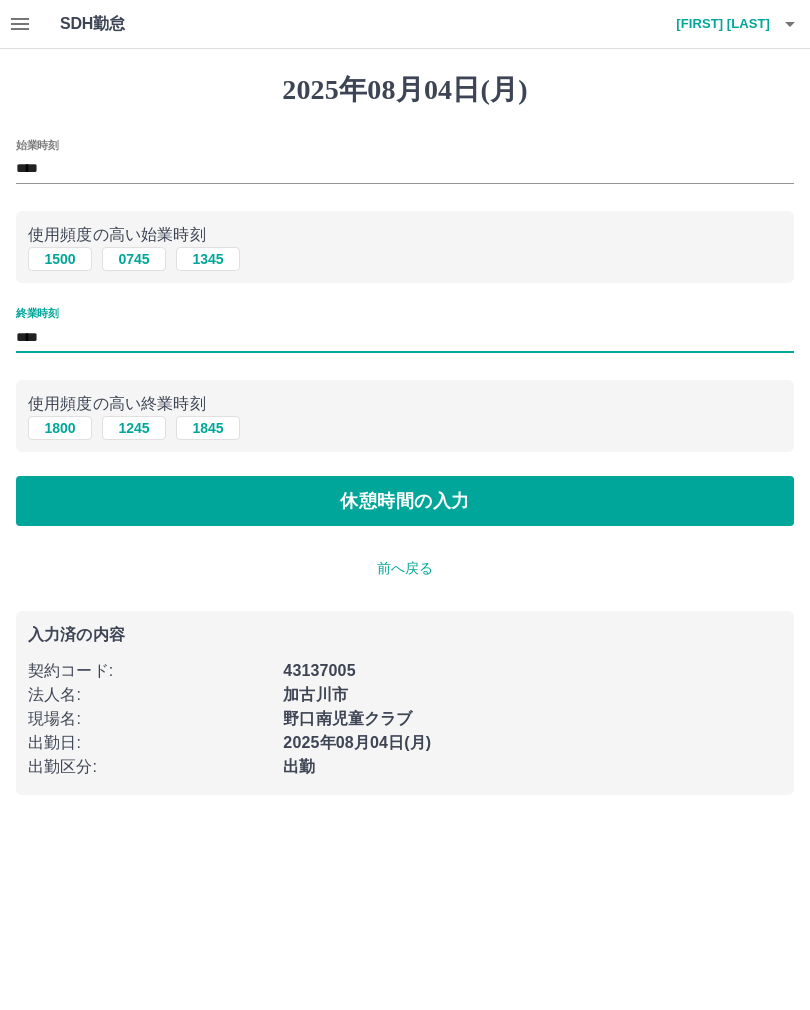 type on "****" 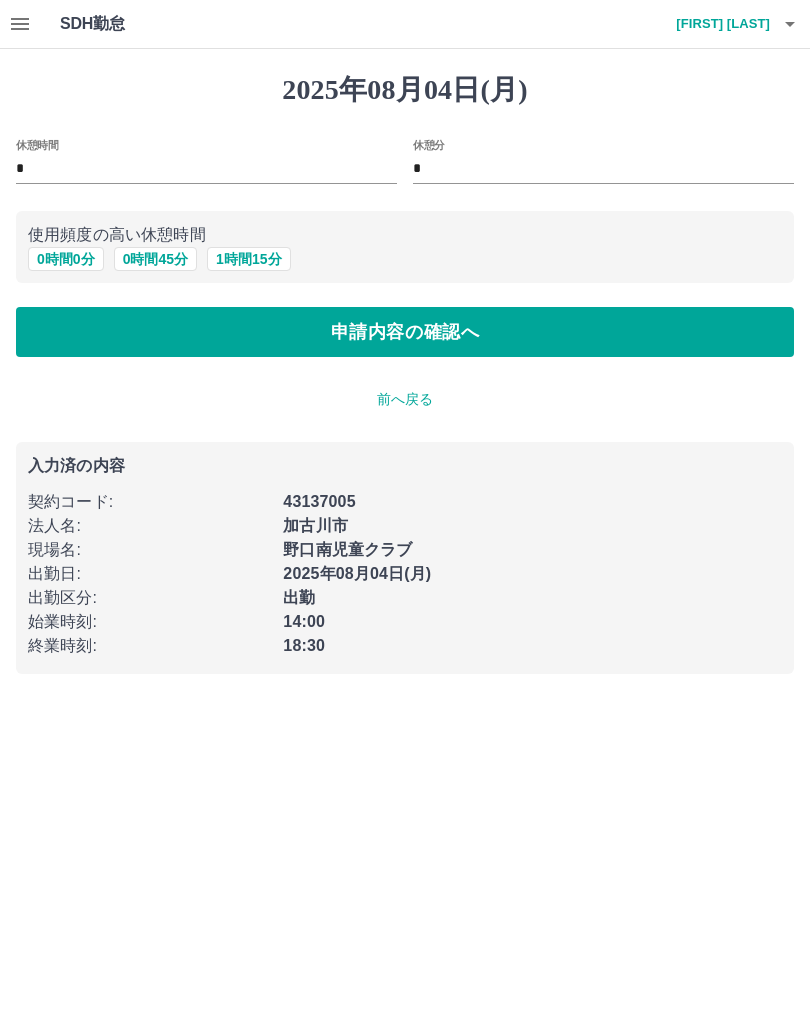 click on "申請内容の確認へ" at bounding box center [405, 332] 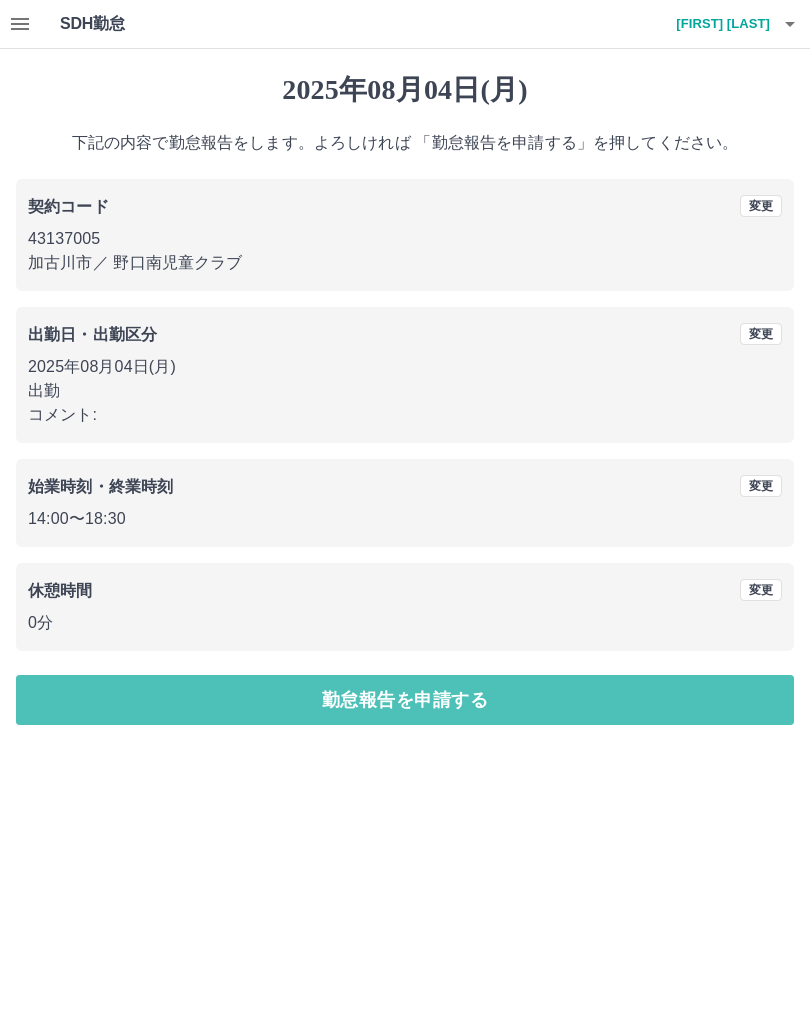click on "勤怠報告を申請する" at bounding box center [405, 700] 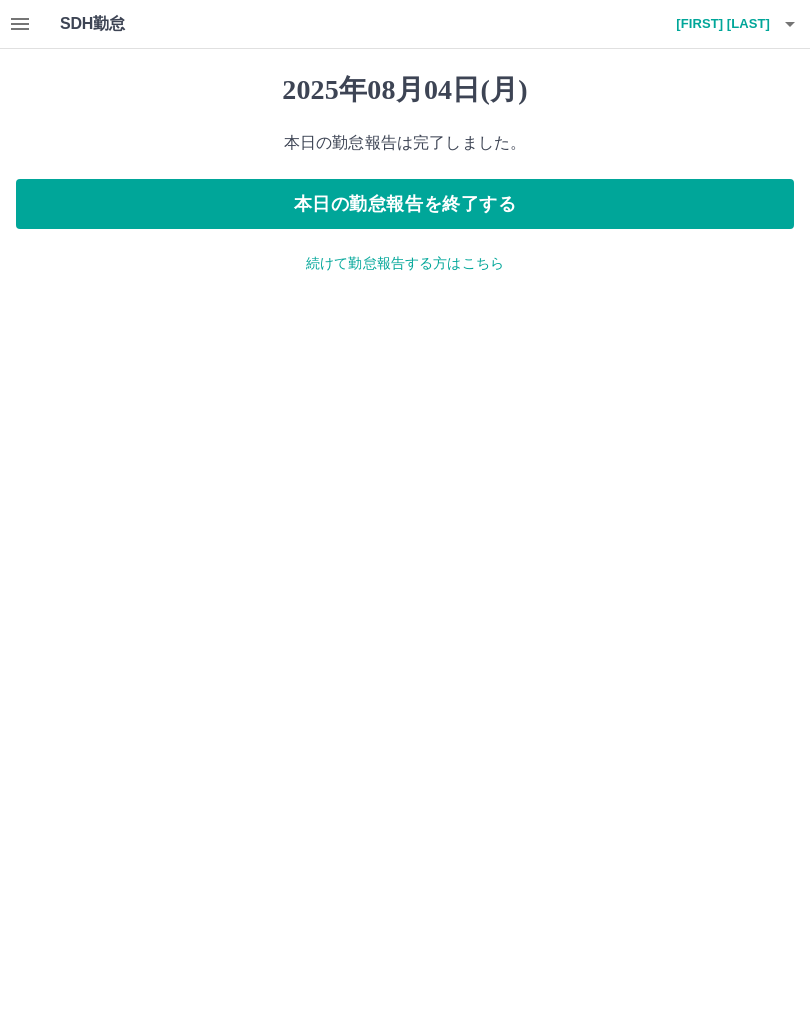 click on "本日の勤怠報告を終了する" at bounding box center (405, 204) 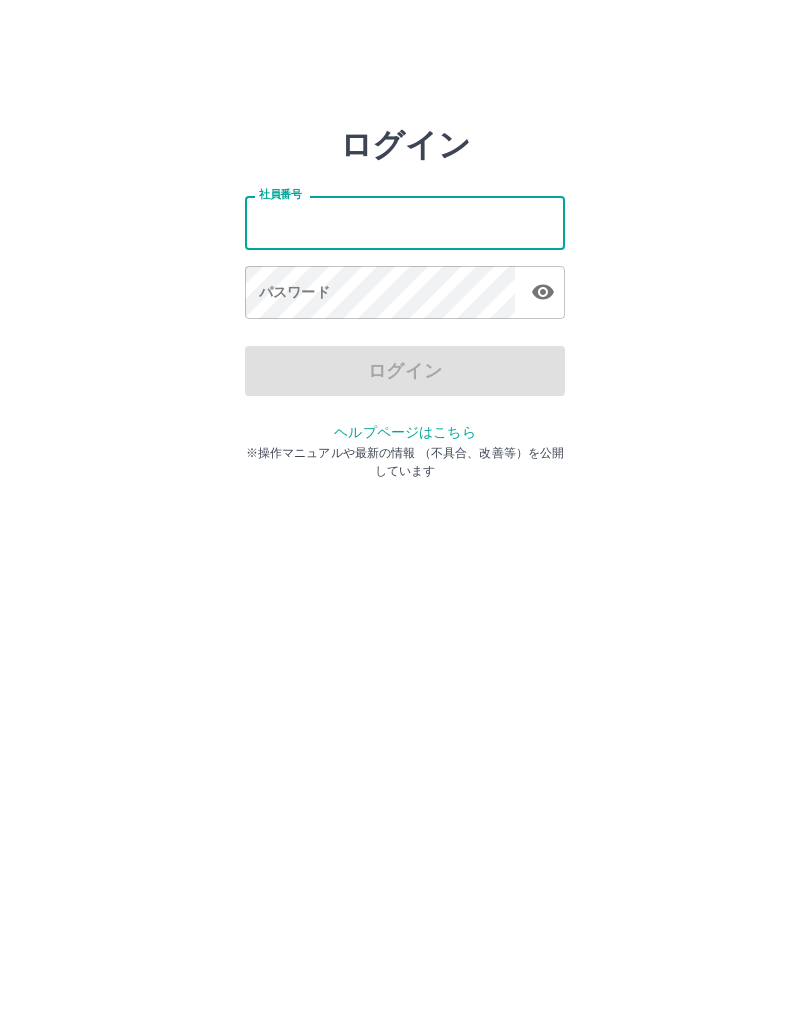 scroll, scrollTop: 0, scrollLeft: 0, axis: both 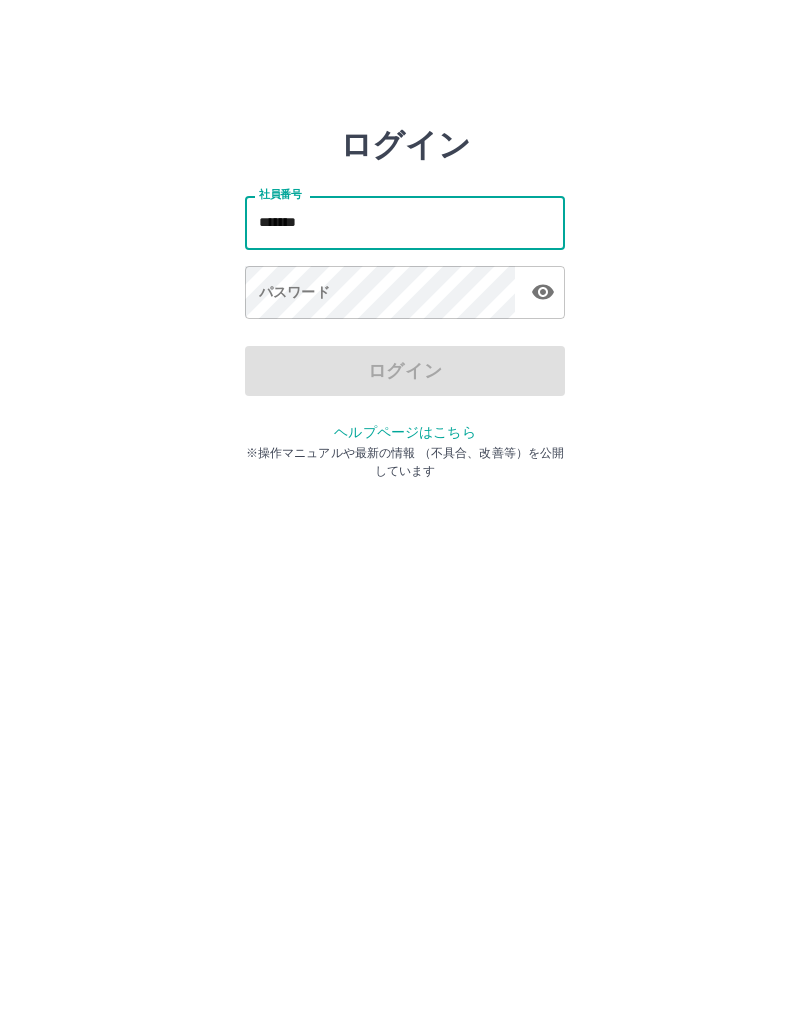 type on "*******" 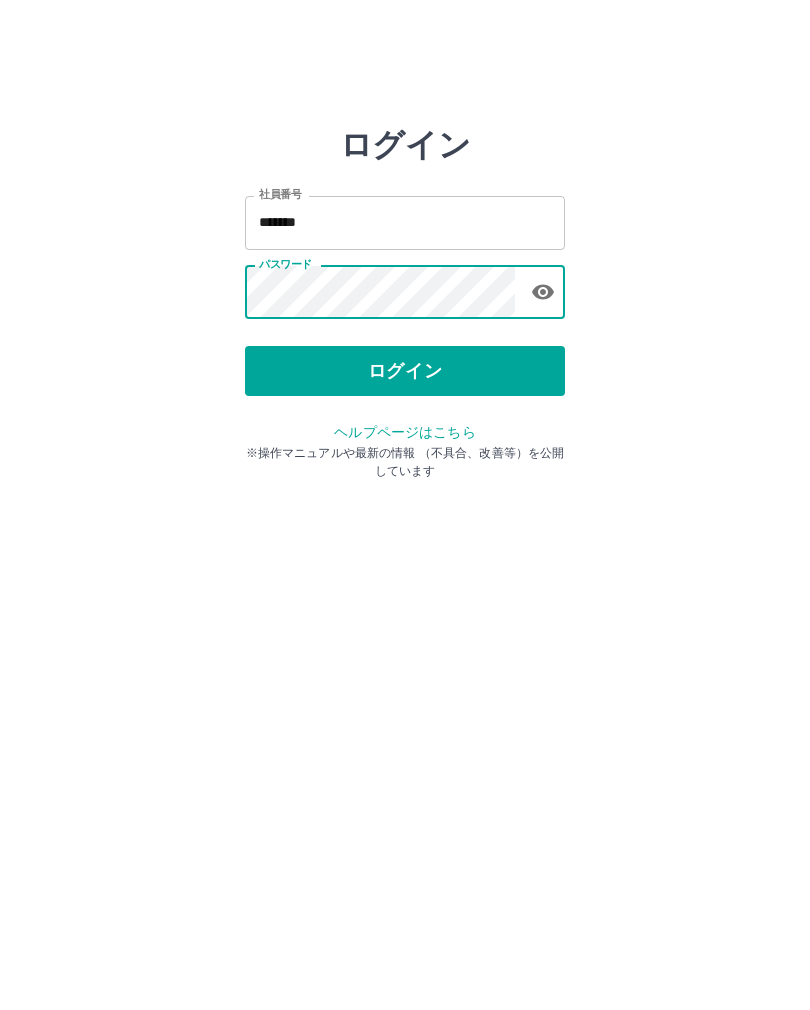 click on "ログイン 社員番号 ******* 社員番号 パスワード パスワード ログイン ヘルプページはこちら ※操作マニュアルや最新の情報 （不具合、改善等）を公開しています" at bounding box center (405, 223) 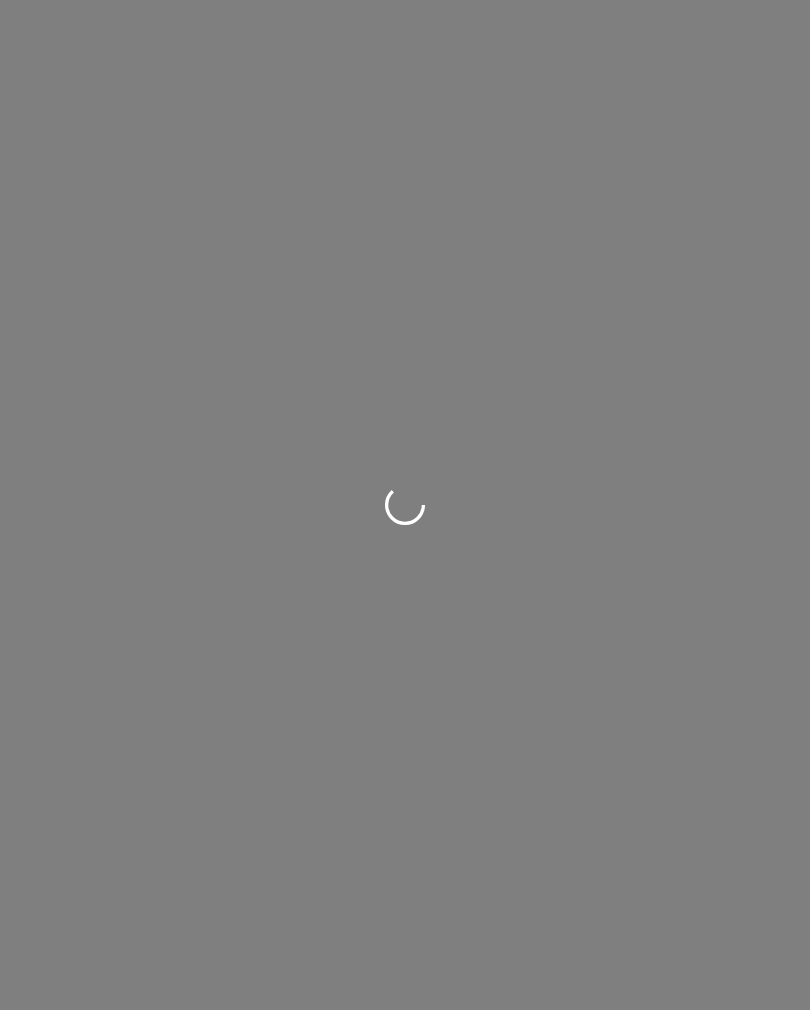 scroll, scrollTop: 0, scrollLeft: 0, axis: both 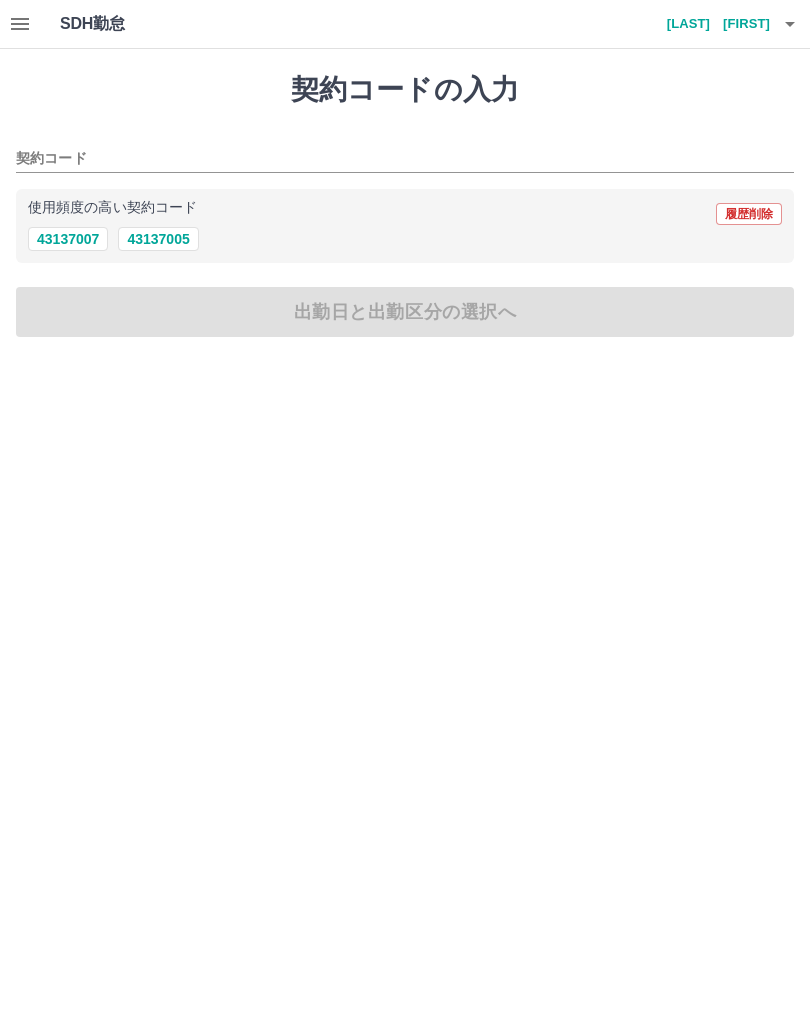 click on "43137005" at bounding box center (158, 239) 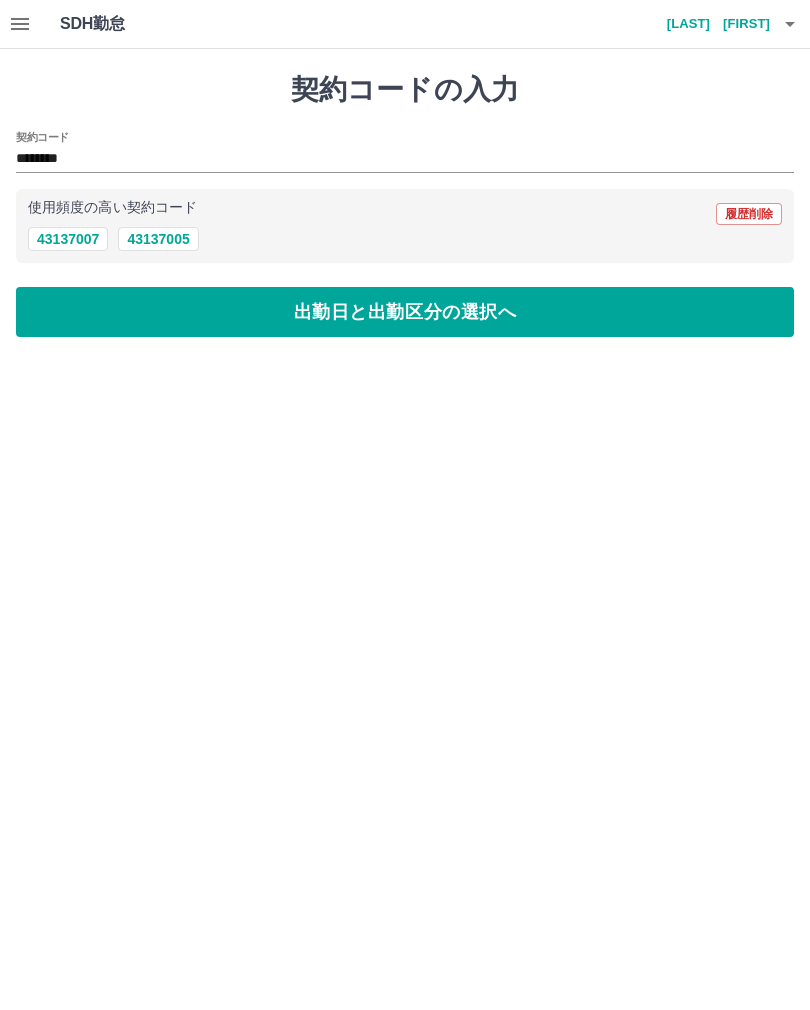 click on "出勤日と出勤区分の選択へ" at bounding box center [405, 312] 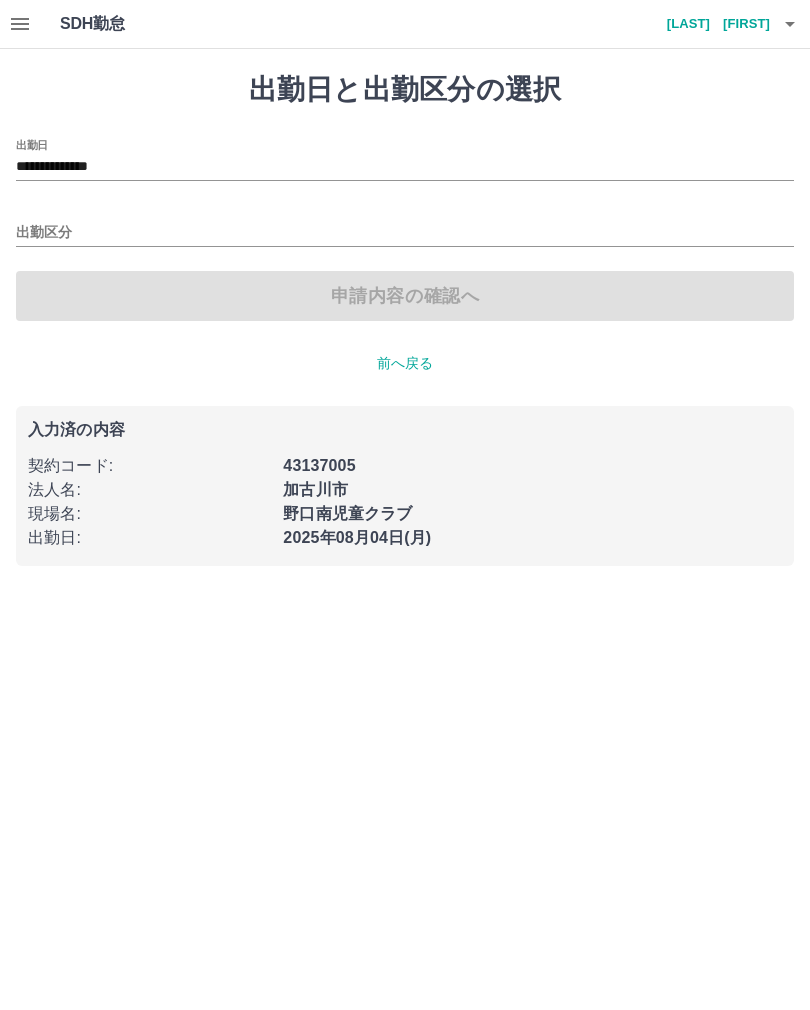 click on "出勤区分" at bounding box center (405, 226) 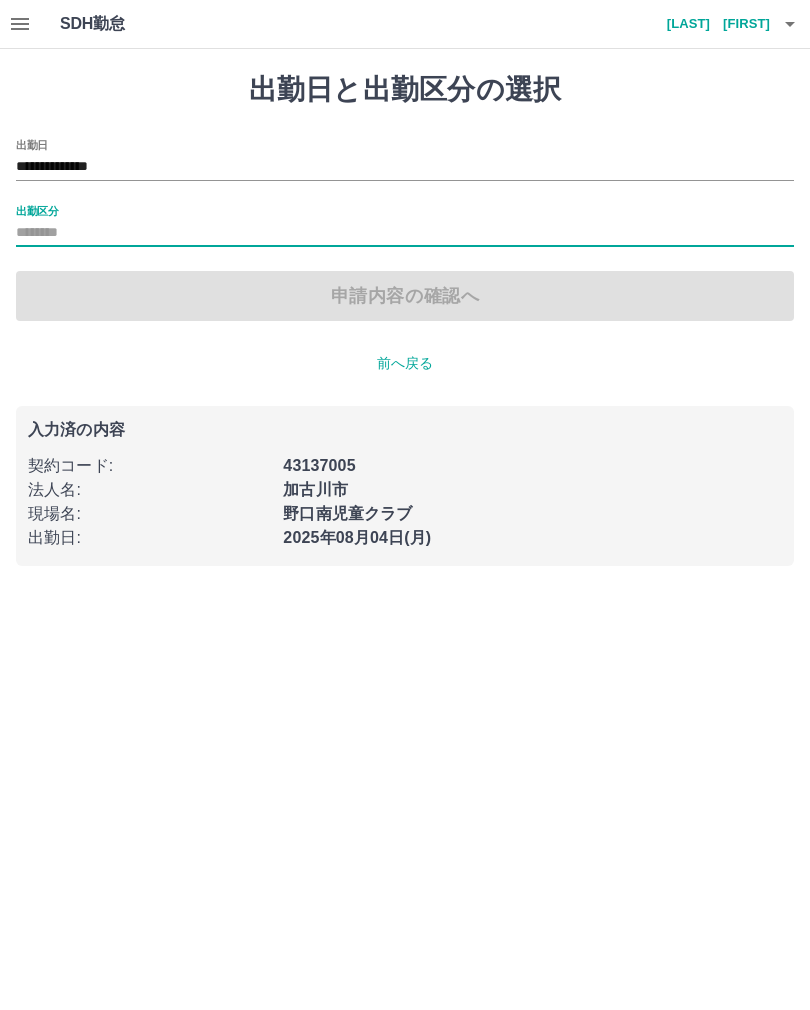 click on "出勤区分" at bounding box center (405, 233) 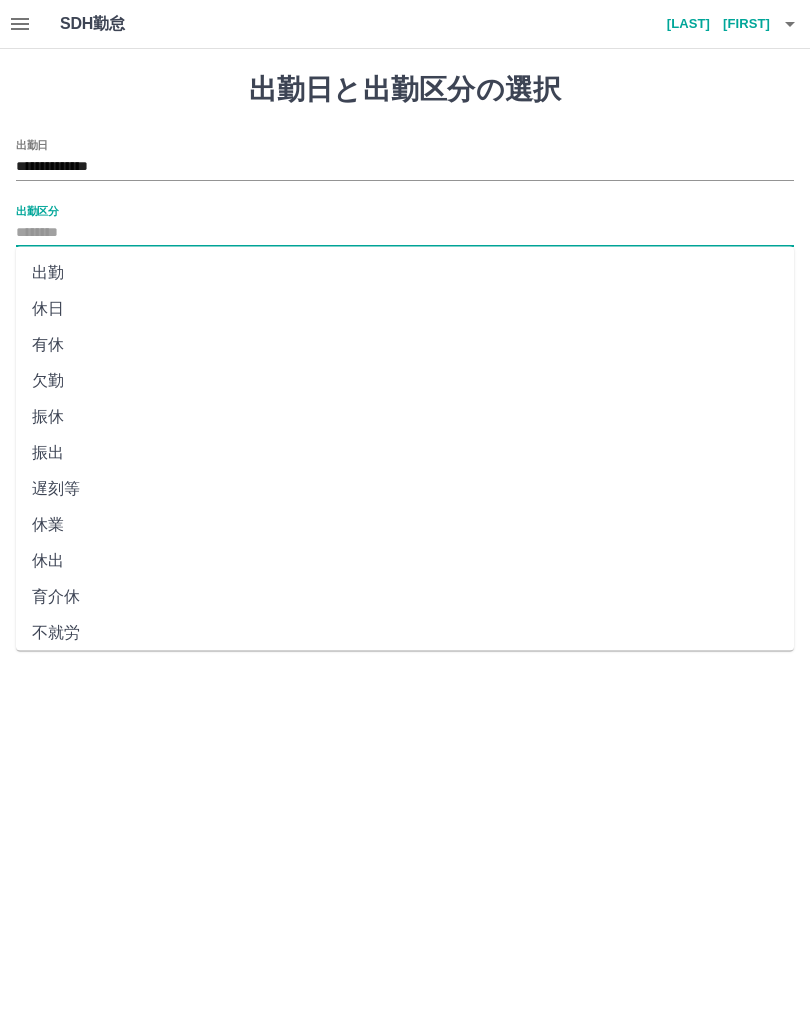 click on "出勤" at bounding box center (405, 273) 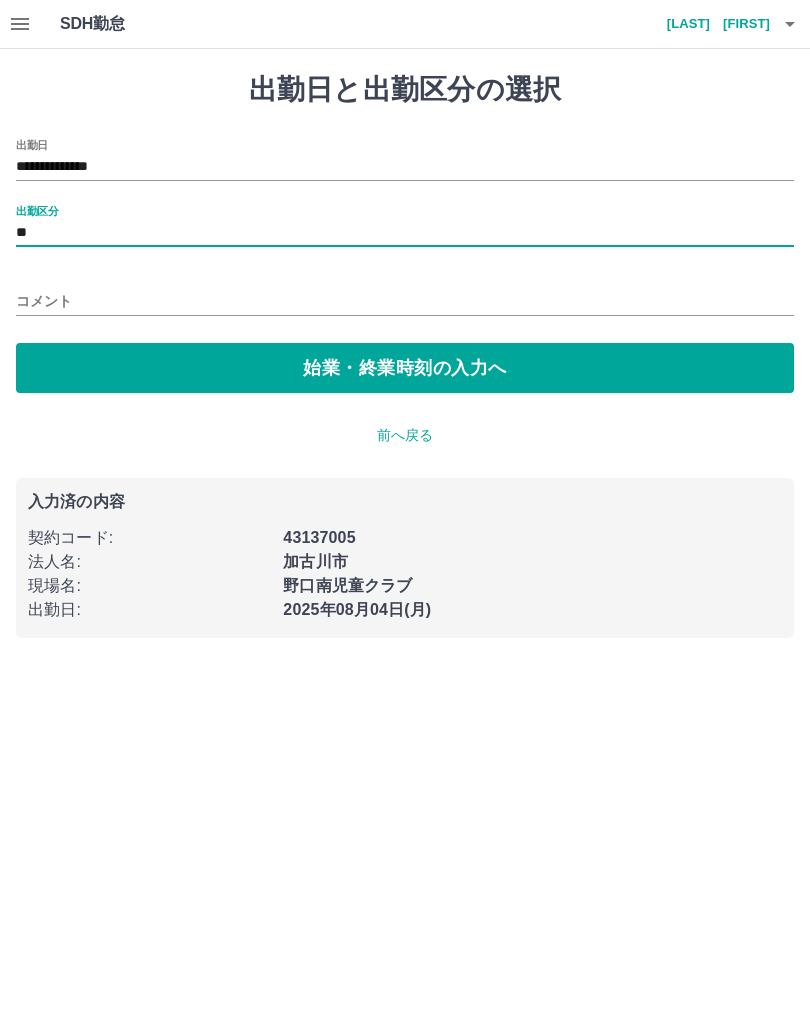 click on "始業・終業時刻の入力へ" at bounding box center (405, 368) 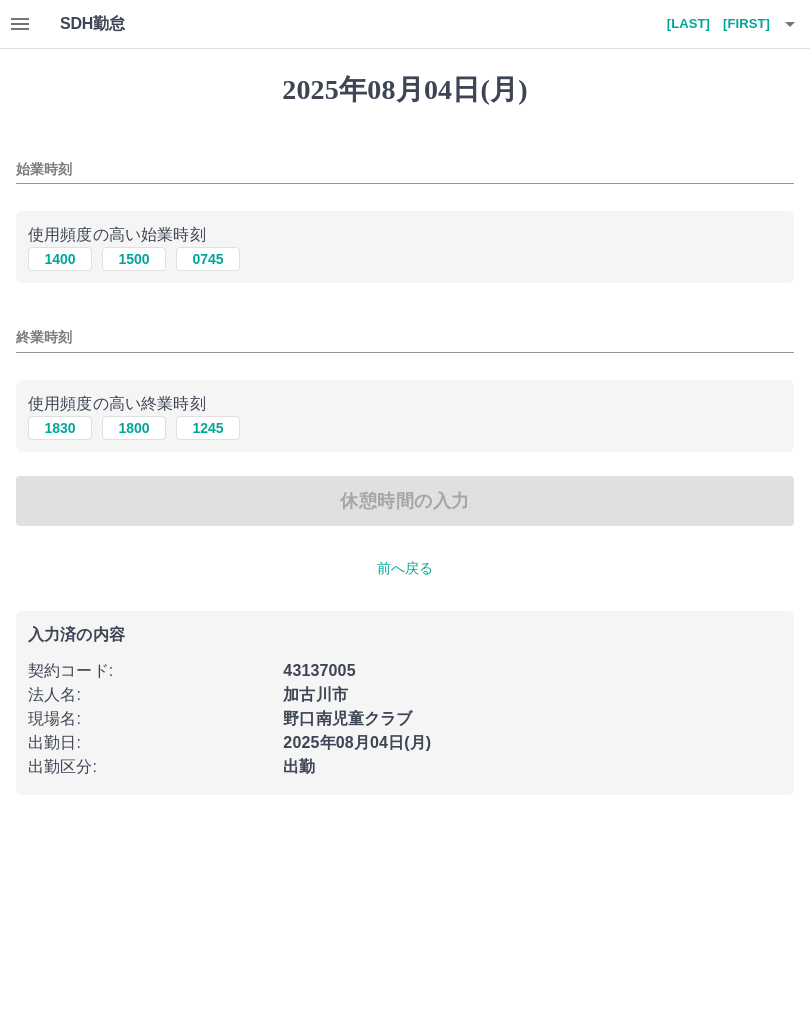 click on "始業時刻" at bounding box center [405, 169] 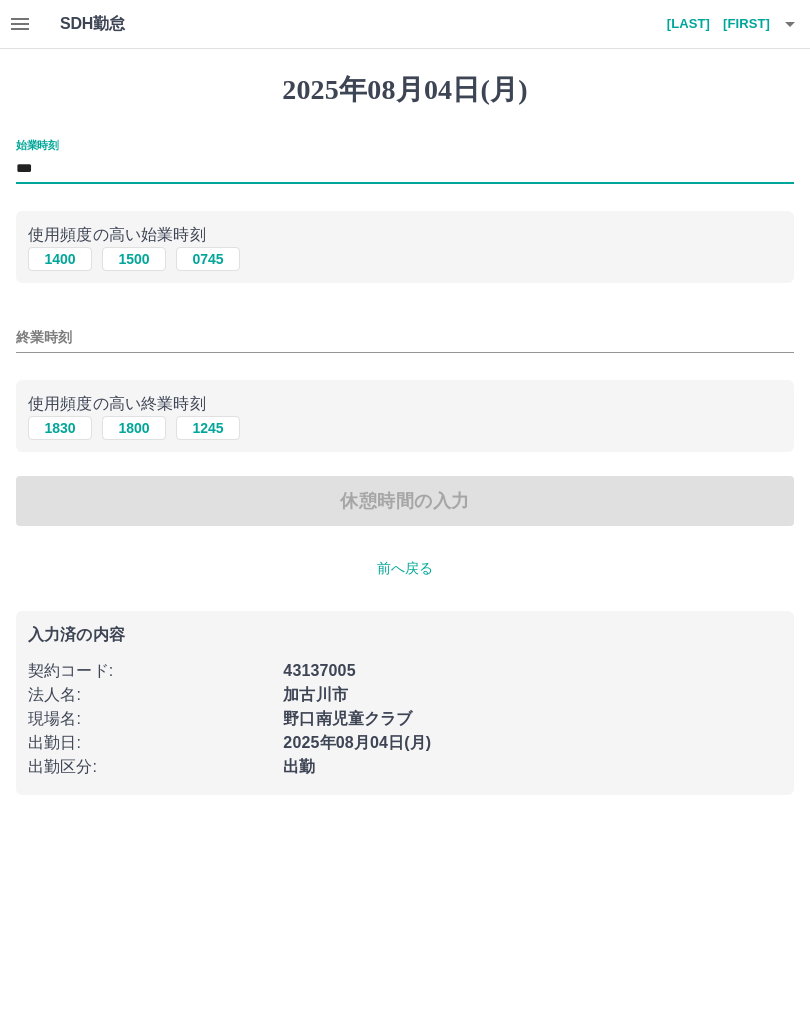 type on "***" 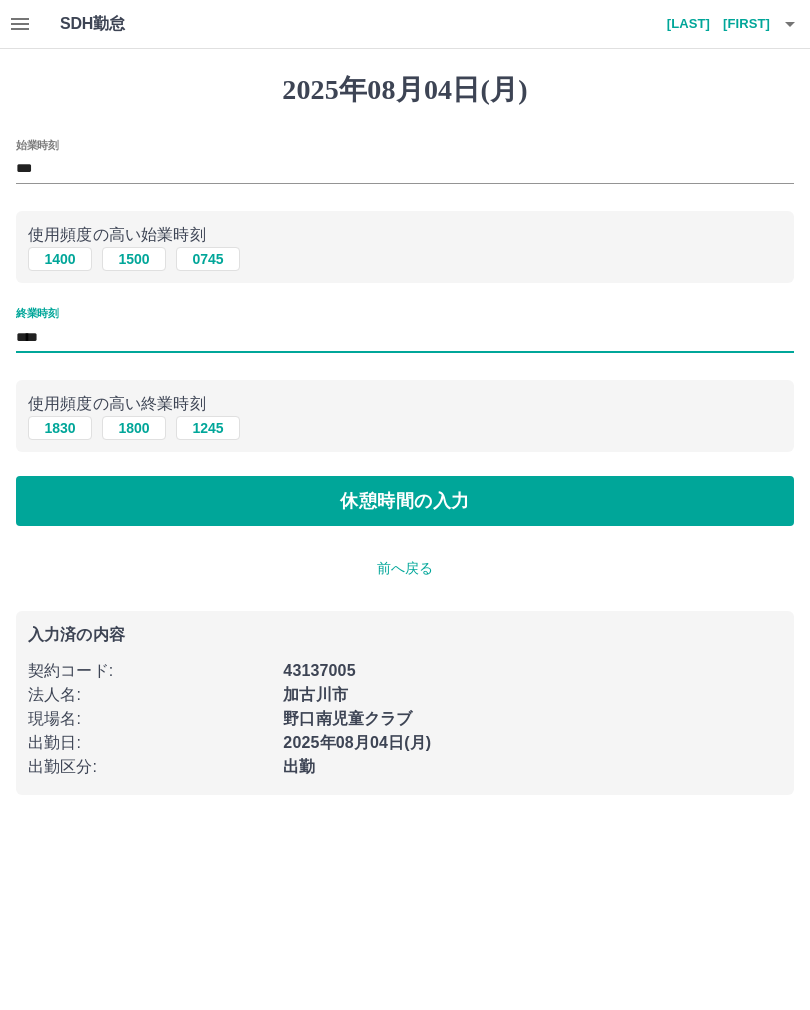 type on "****" 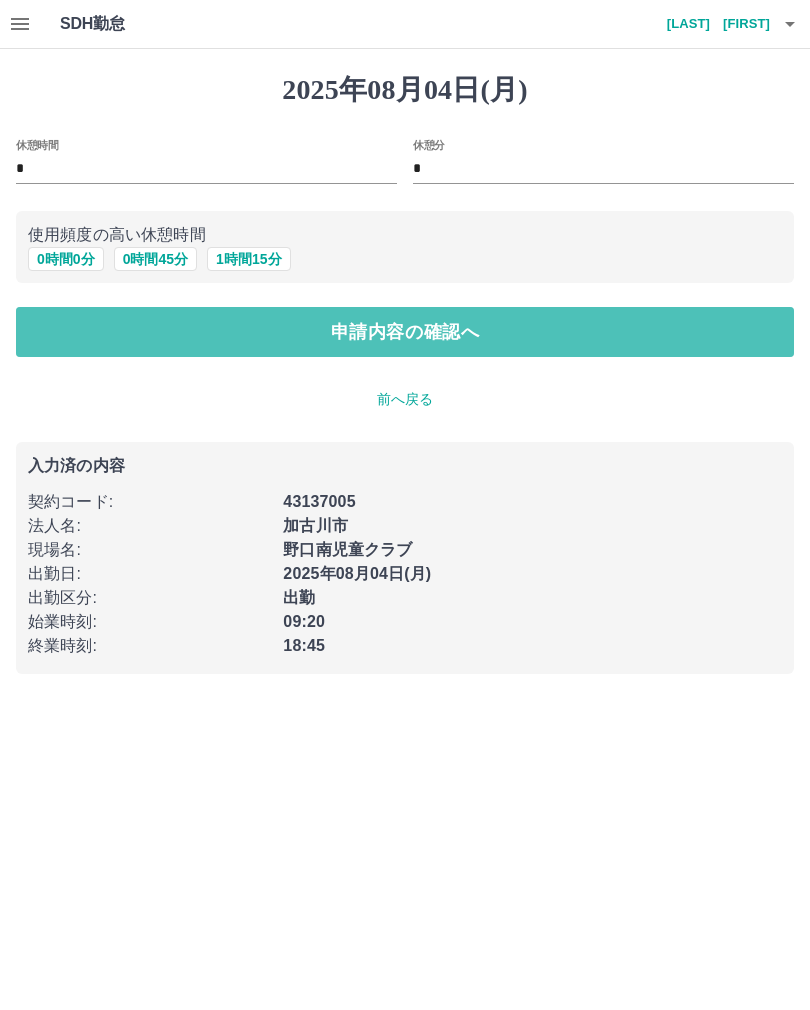 click on "申請内容の確認へ" at bounding box center [405, 332] 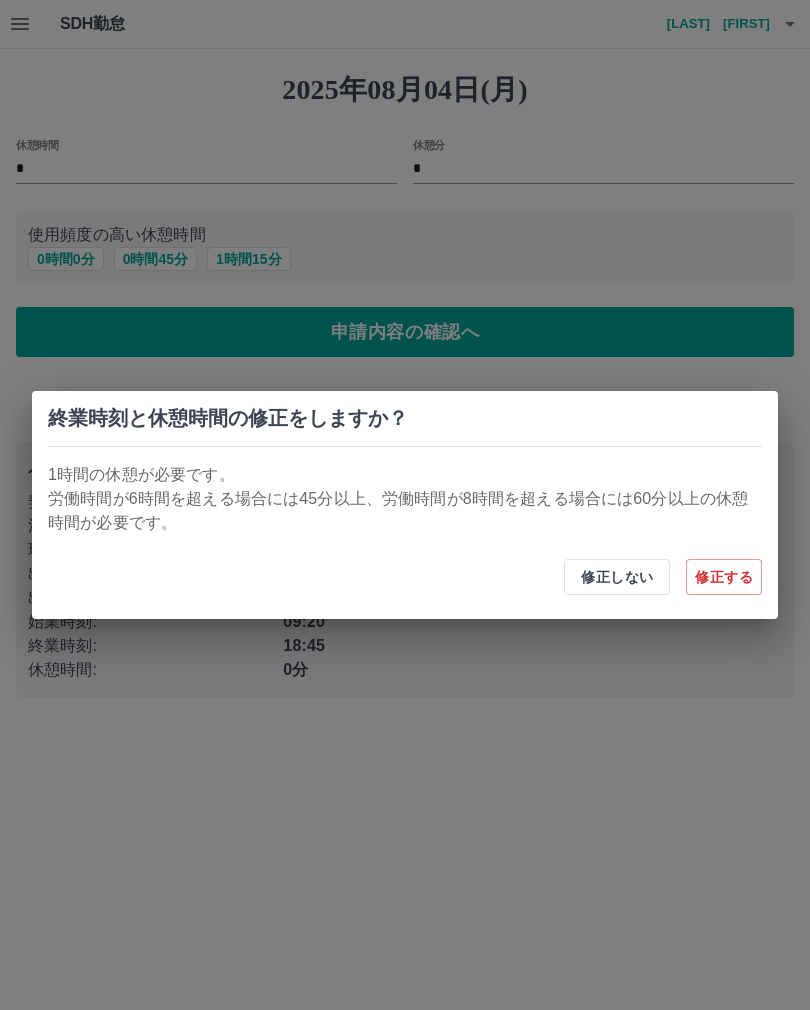 click on "修正しない" at bounding box center [617, 577] 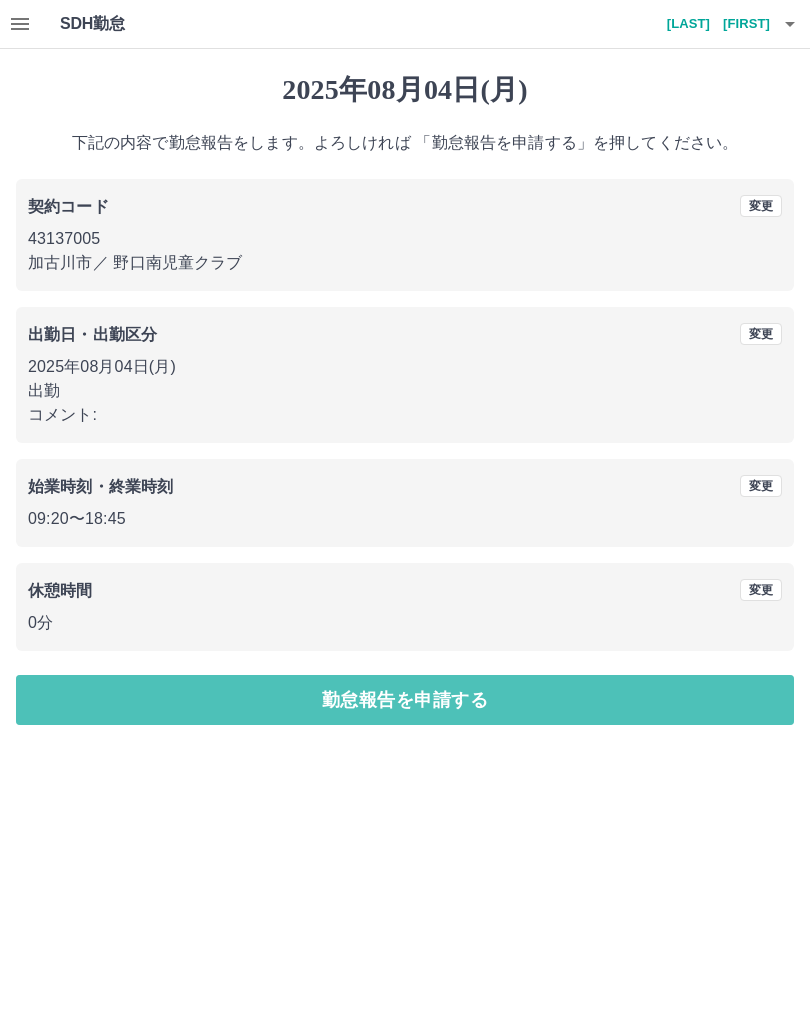 click on "勤怠報告を申請する" at bounding box center [405, 700] 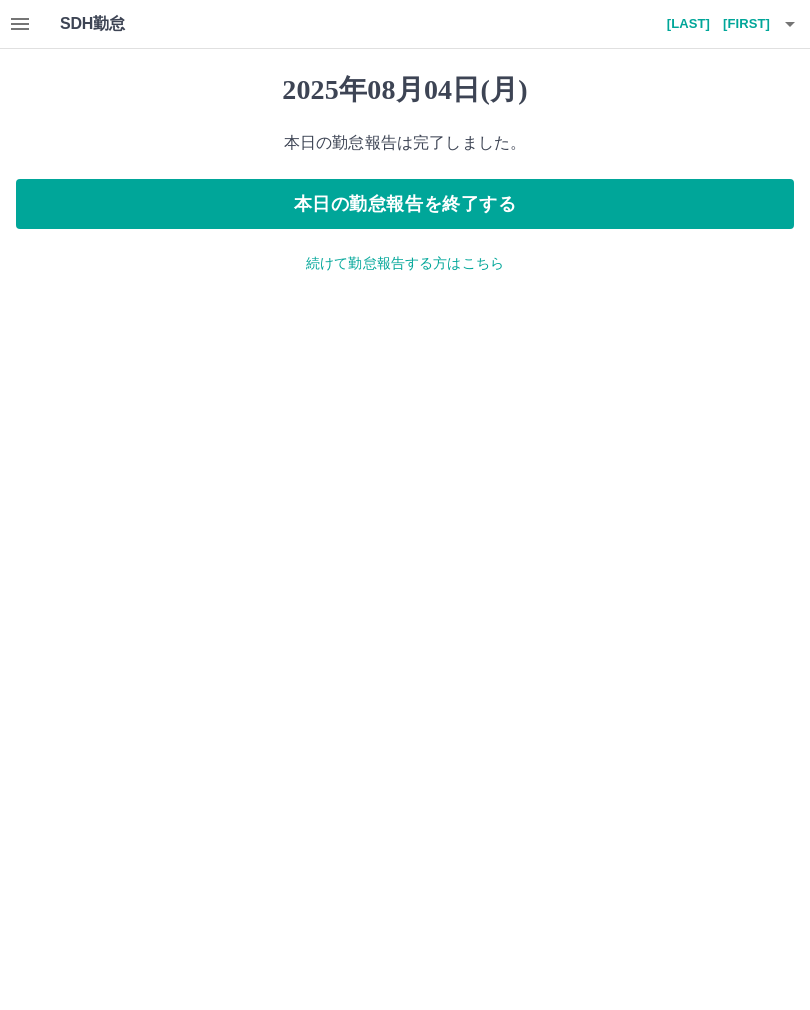 click on "本日の勤怠報告を終了する" at bounding box center [405, 204] 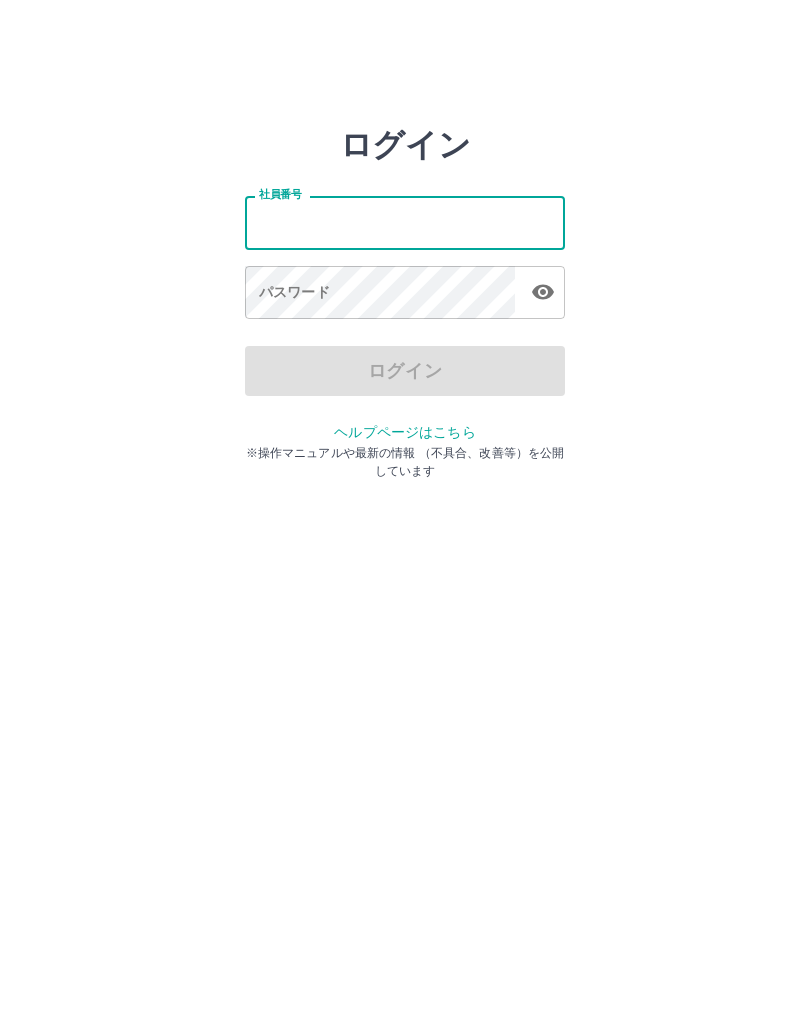 scroll, scrollTop: 0, scrollLeft: 0, axis: both 